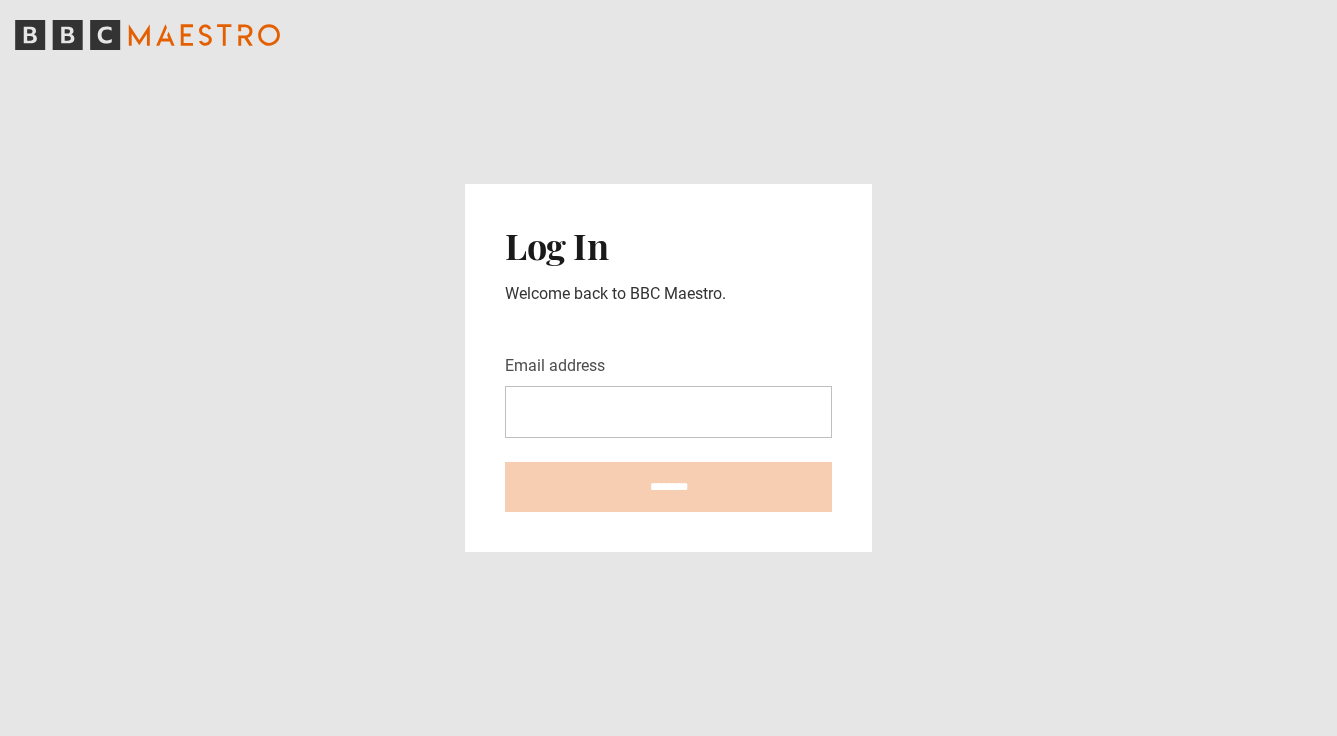 scroll, scrollTop: 0, scrollLeft: 0, axis: both 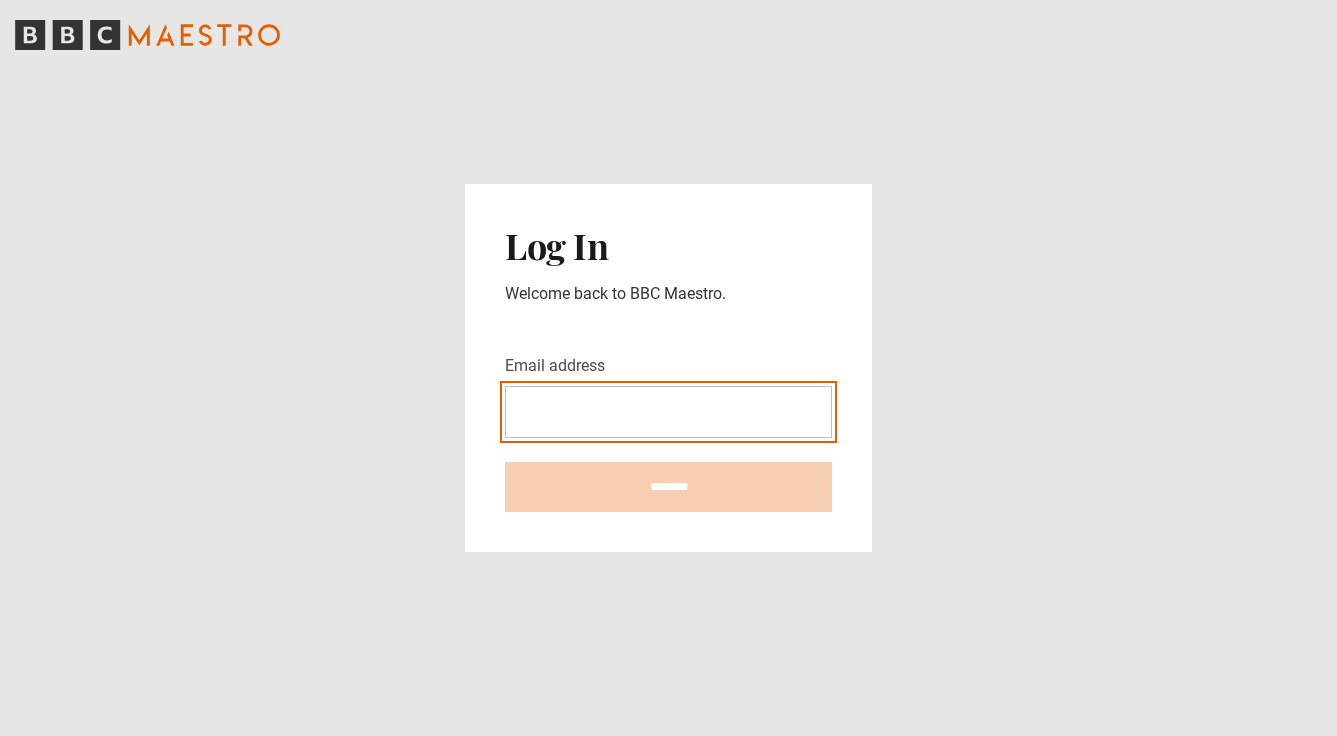 type on "**********" 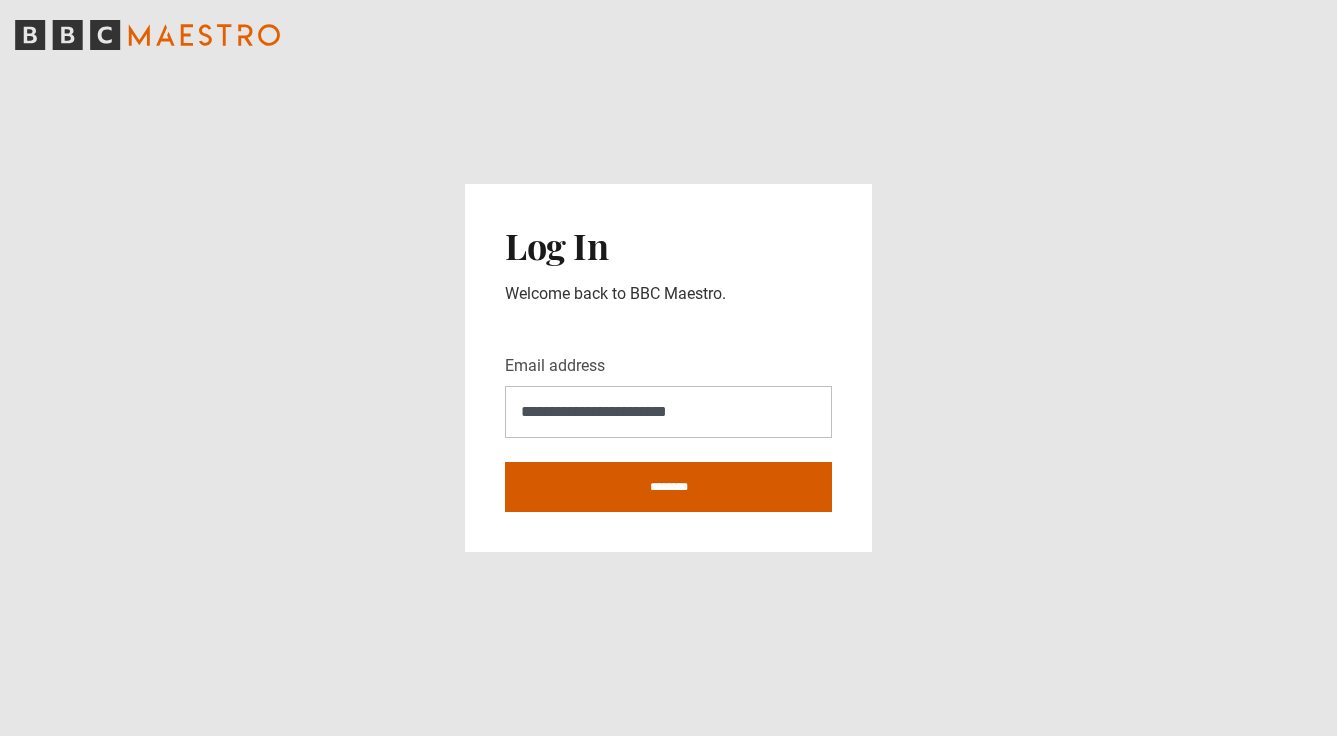click on "********" at bounding box center (668, 487) 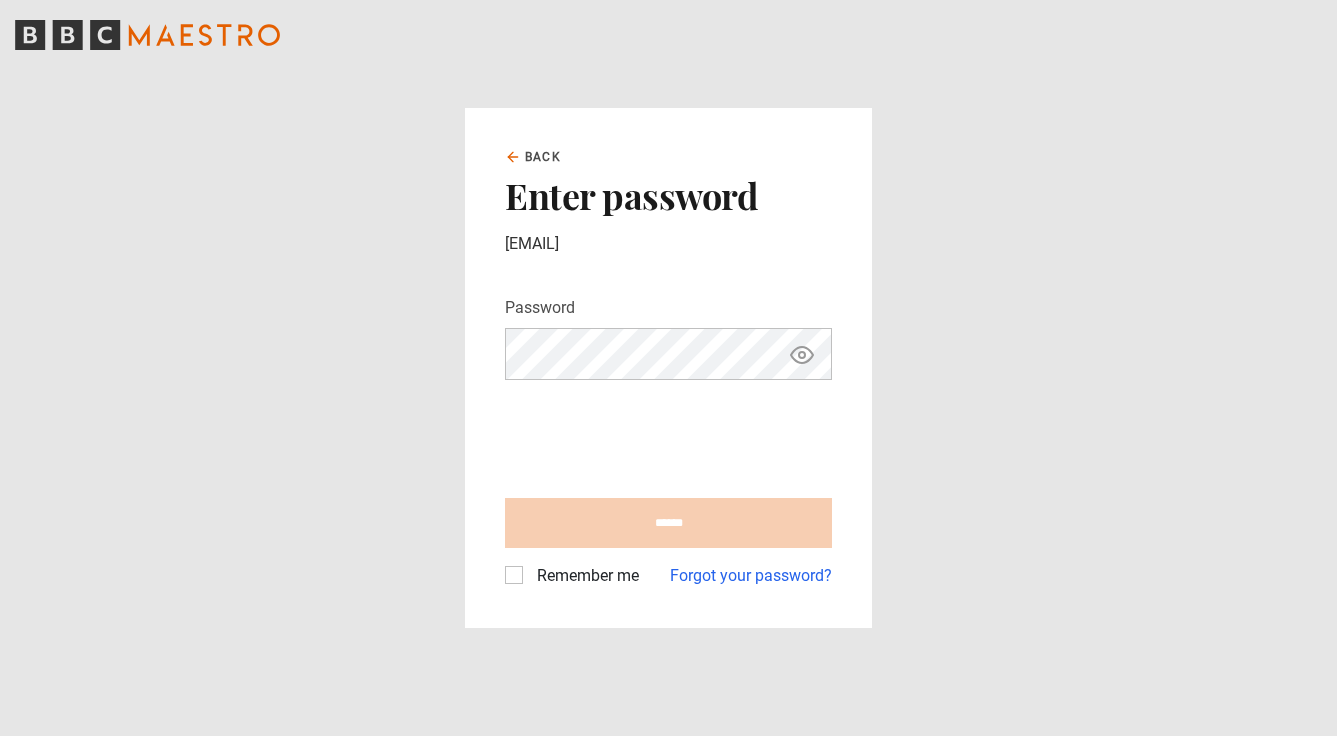 scroll, scrollTop: 0, scrollLeft: 0, axis: both 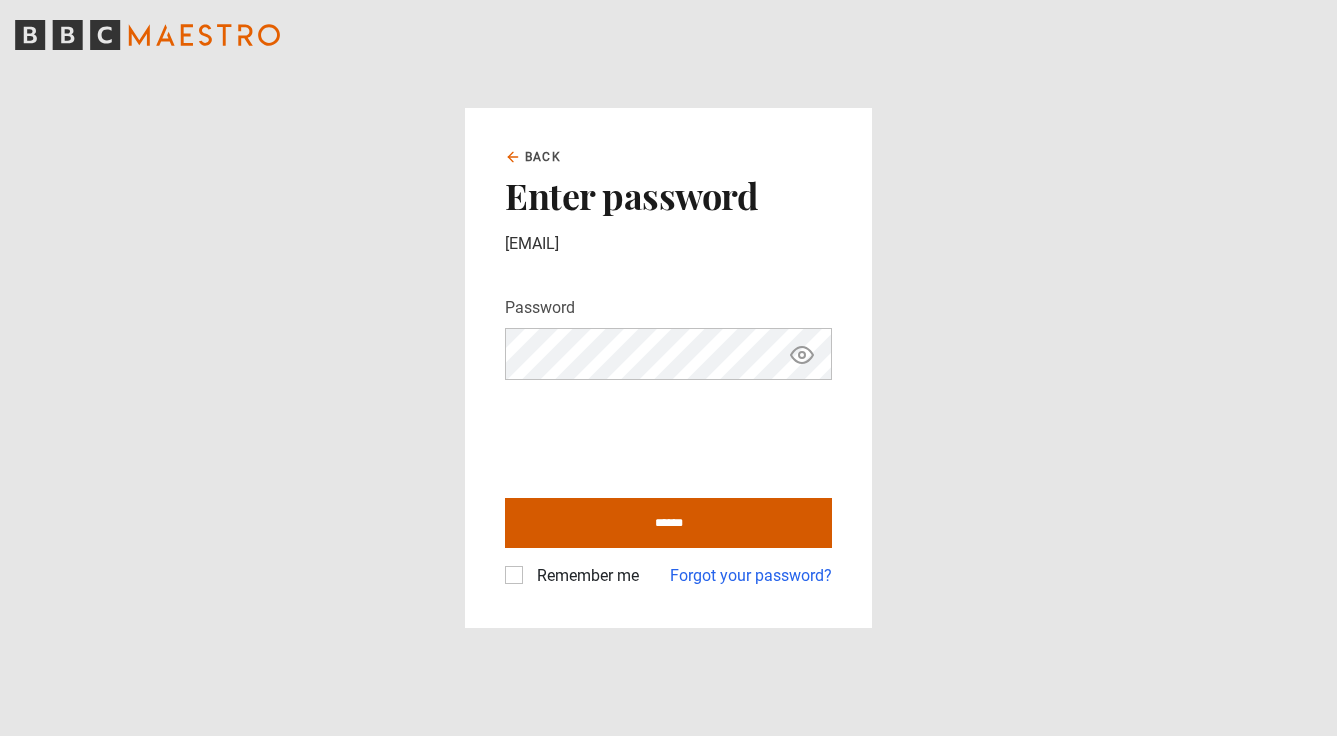 click on "******" at bounding box center [668, 523] 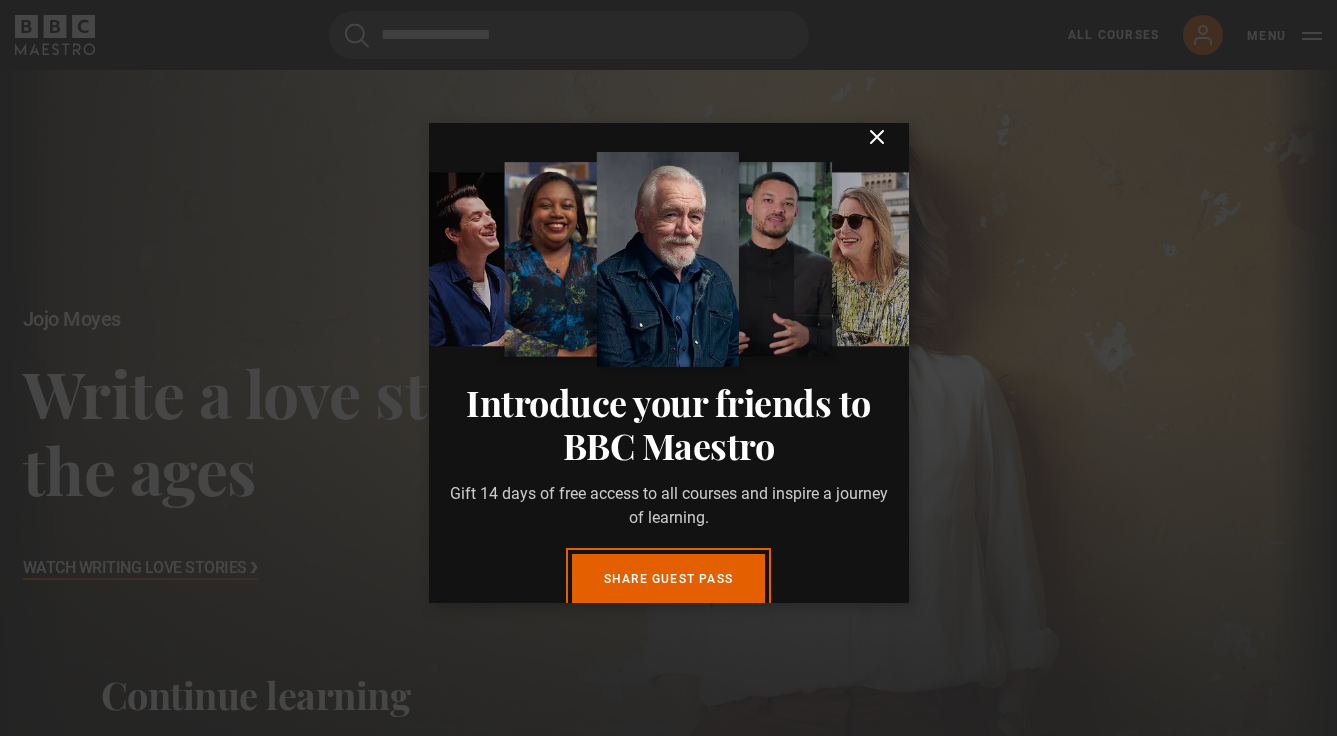 scroll, scrollTop: 0, scrollLeft: 0, axis: both 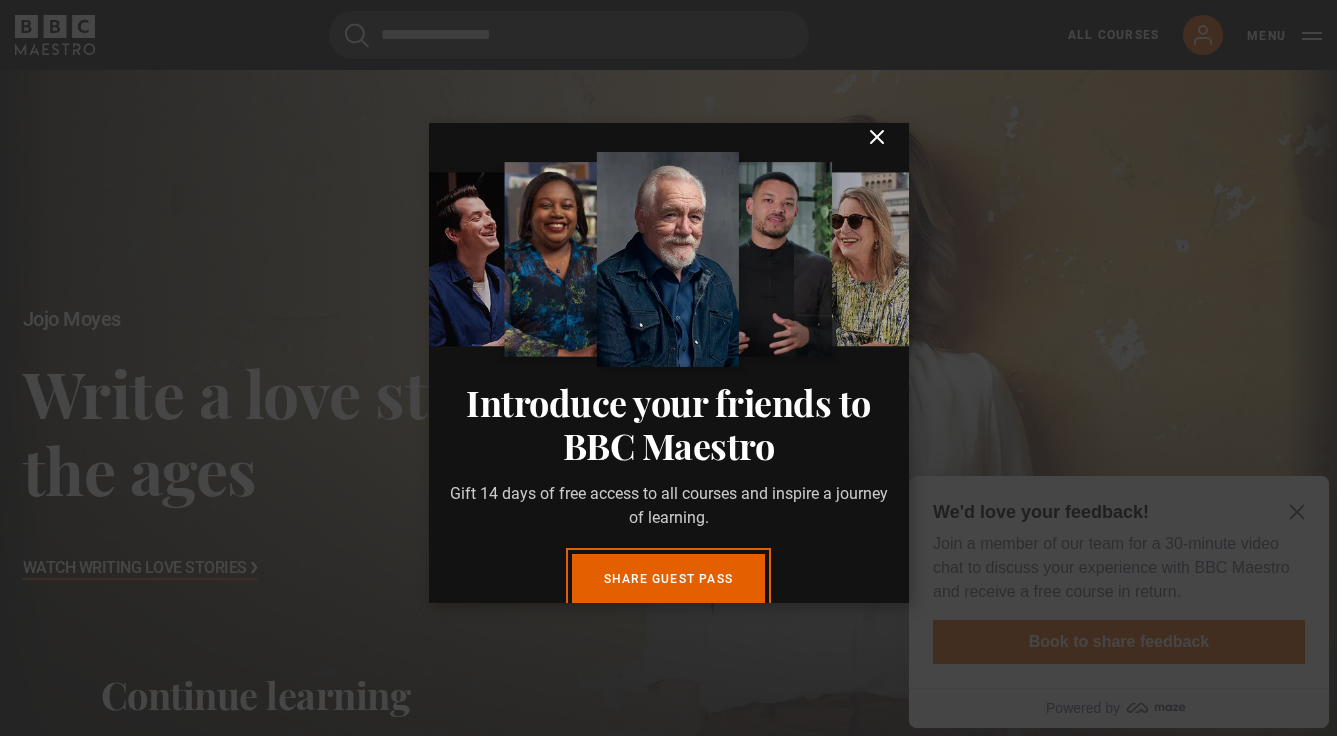 click 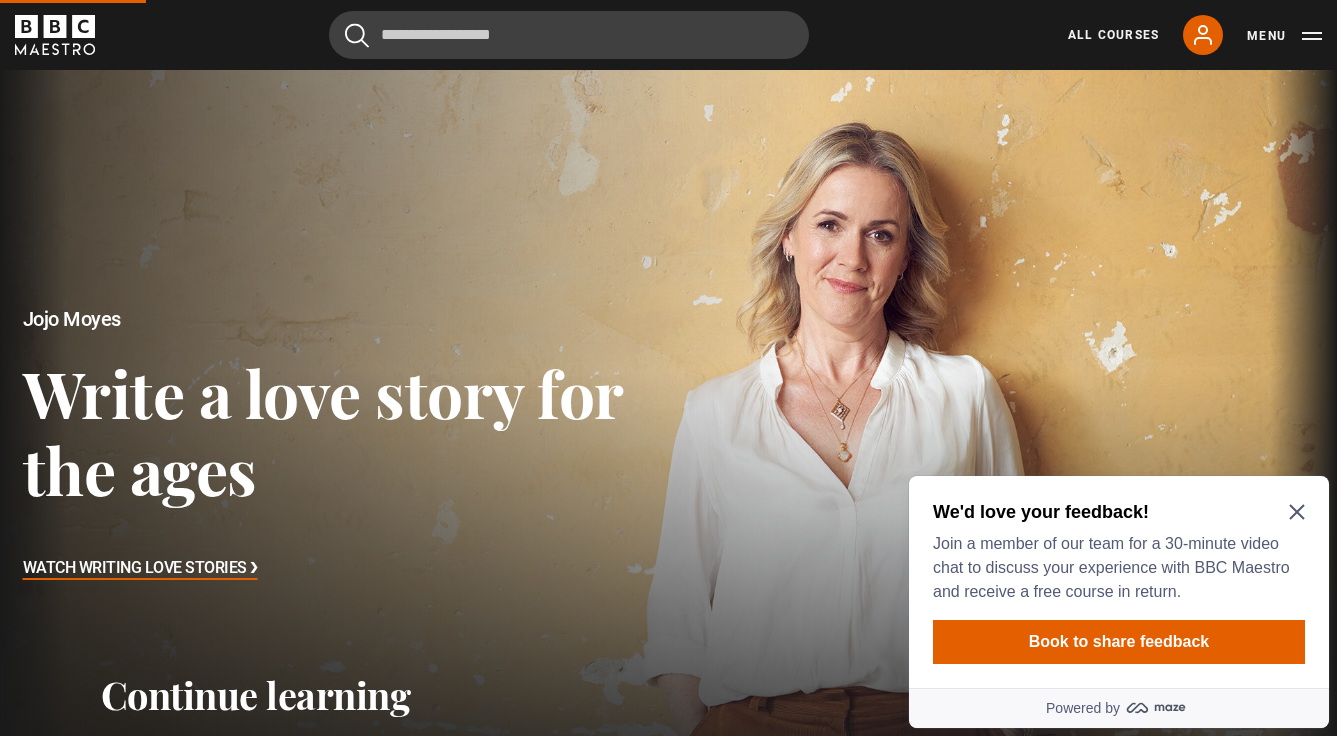click 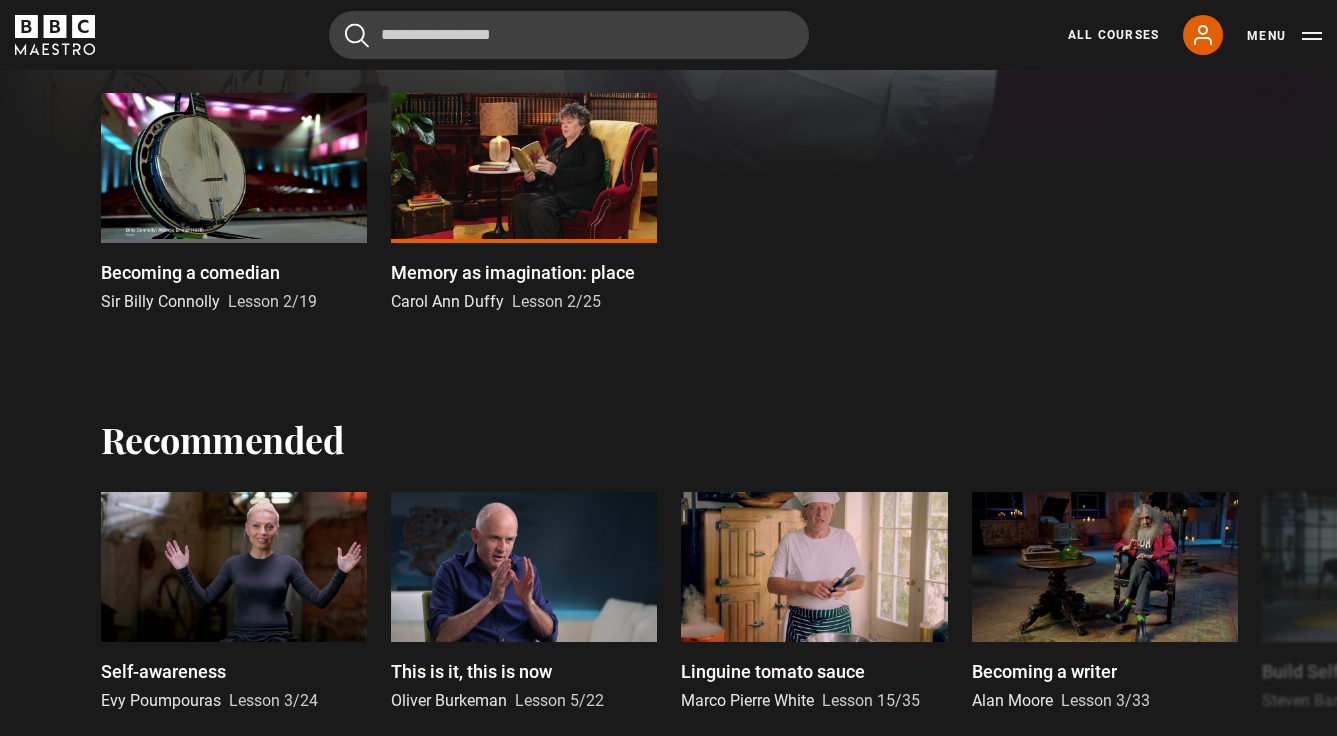 scroll, scrollTop: 511, scrollLeft: 0, axis: vertical 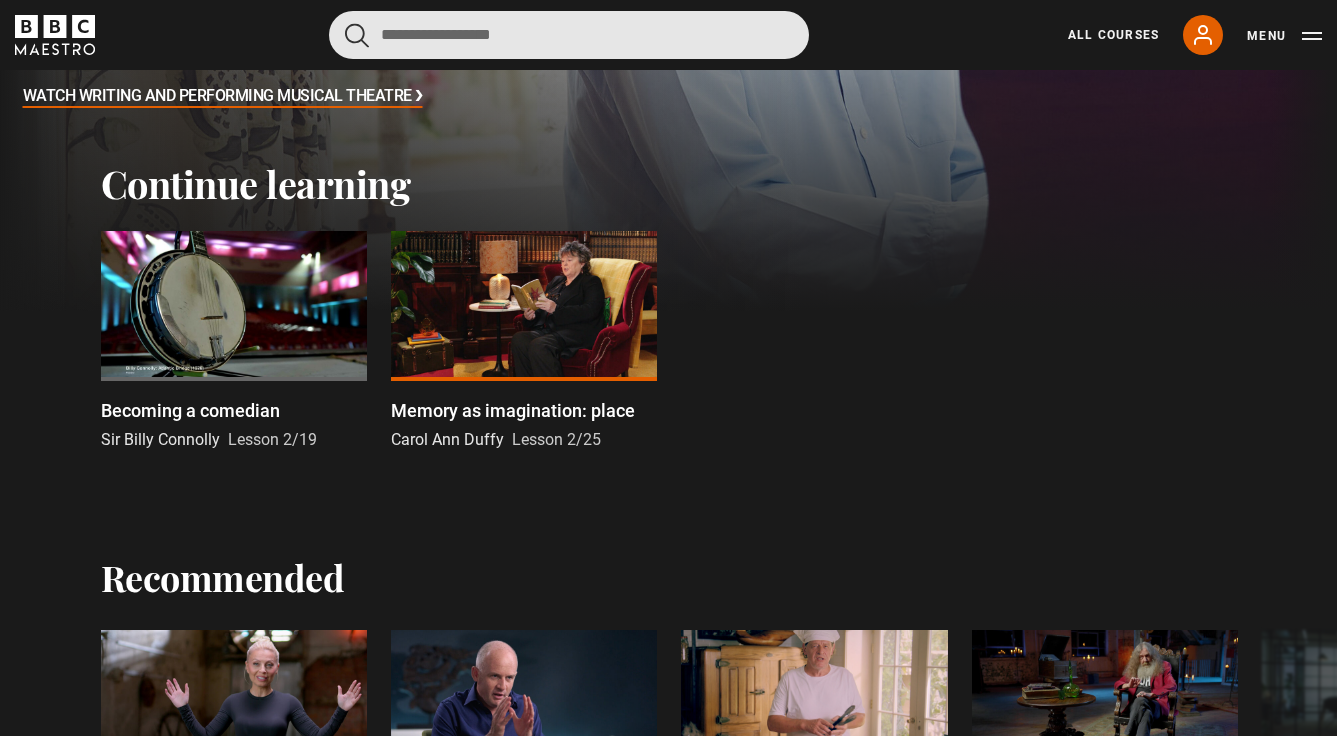 click at bounding box center [569, 35] 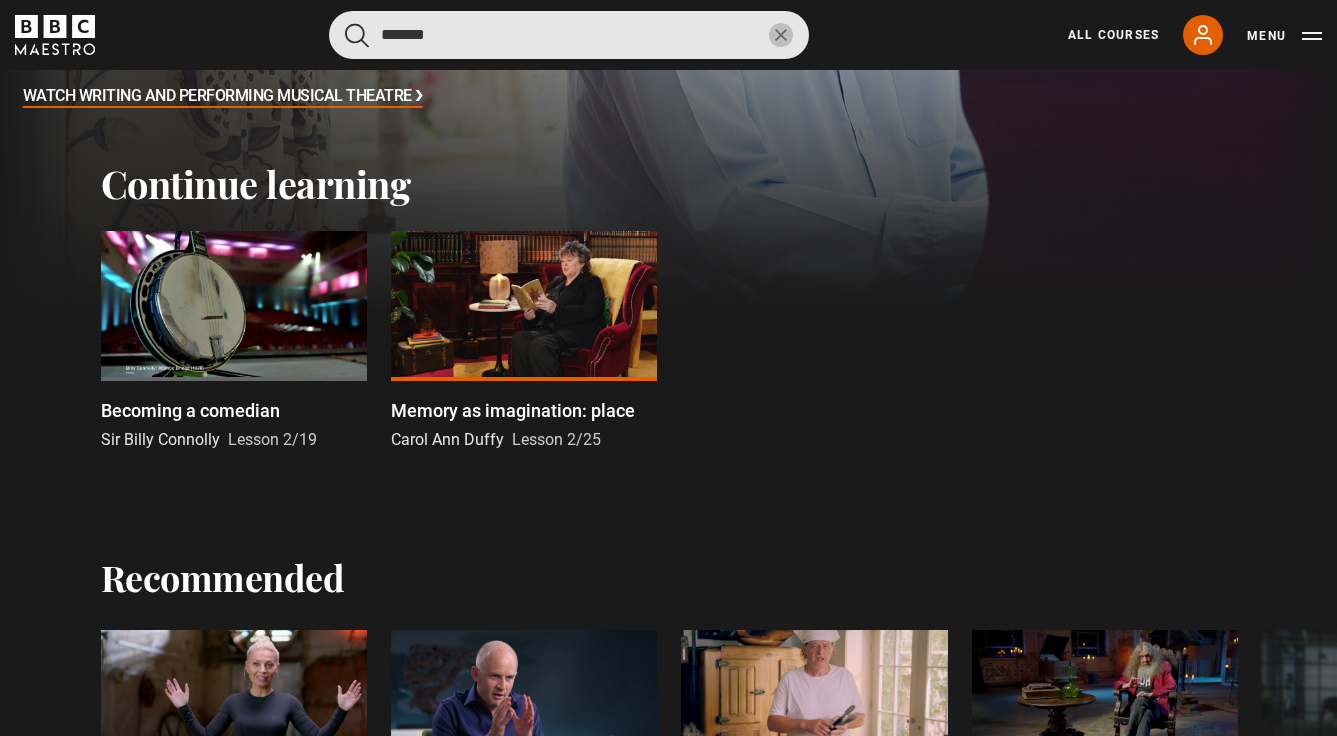 type on "*******" 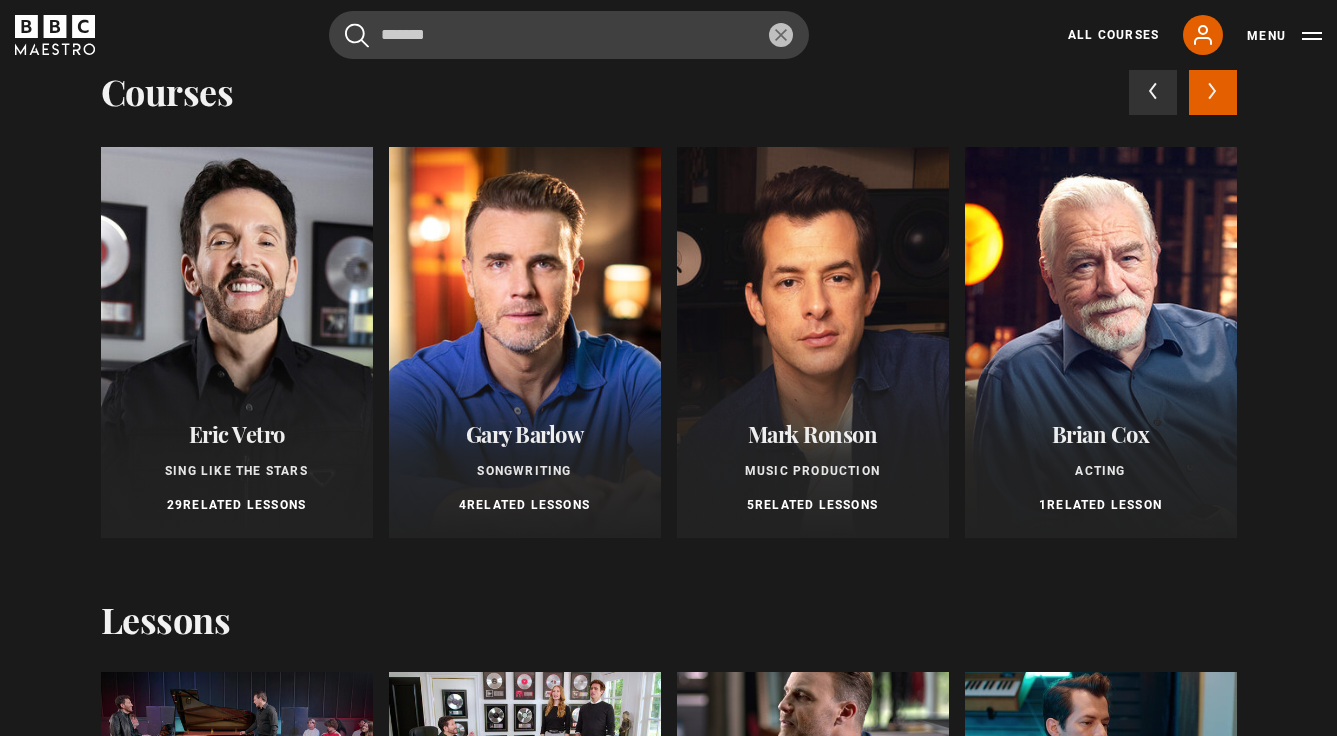 scroll, scrollTop: 70, scrollLeft: 0, axis: vertical 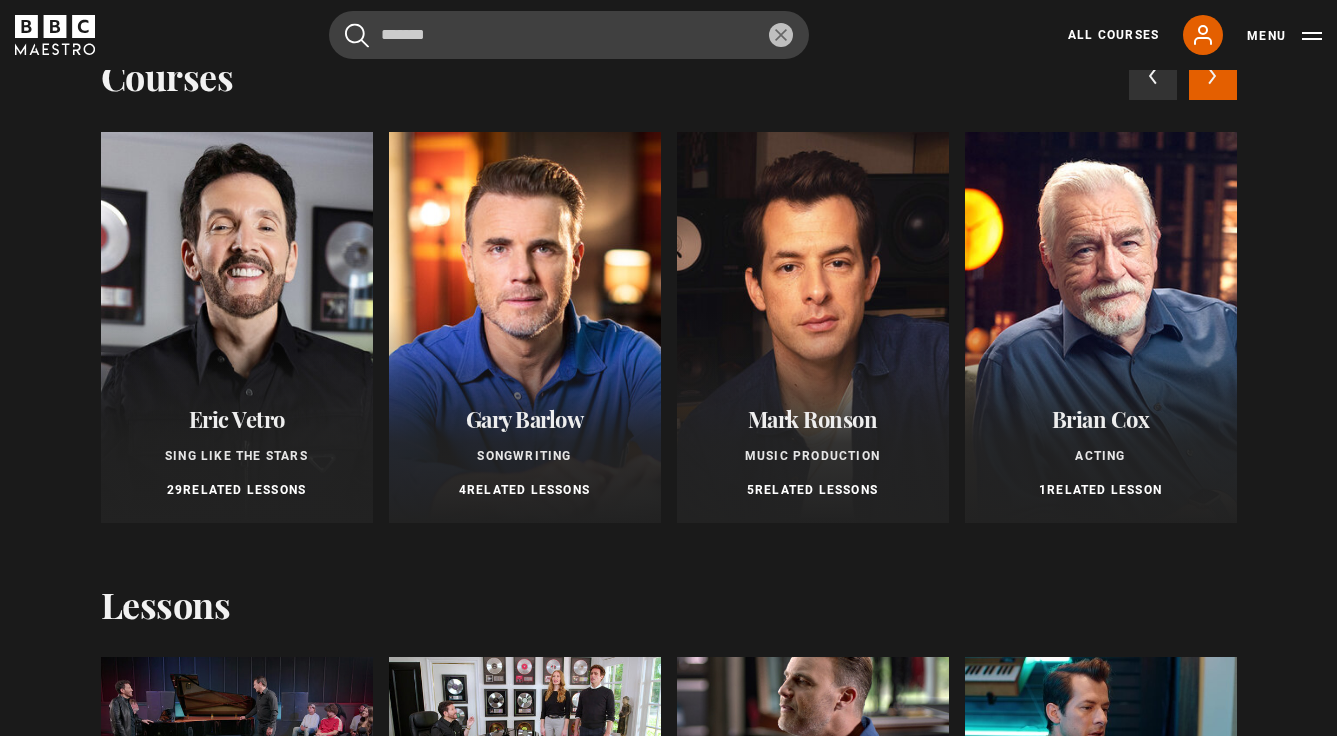 click on "Eric Vetro" at bounding box center (237, 419) 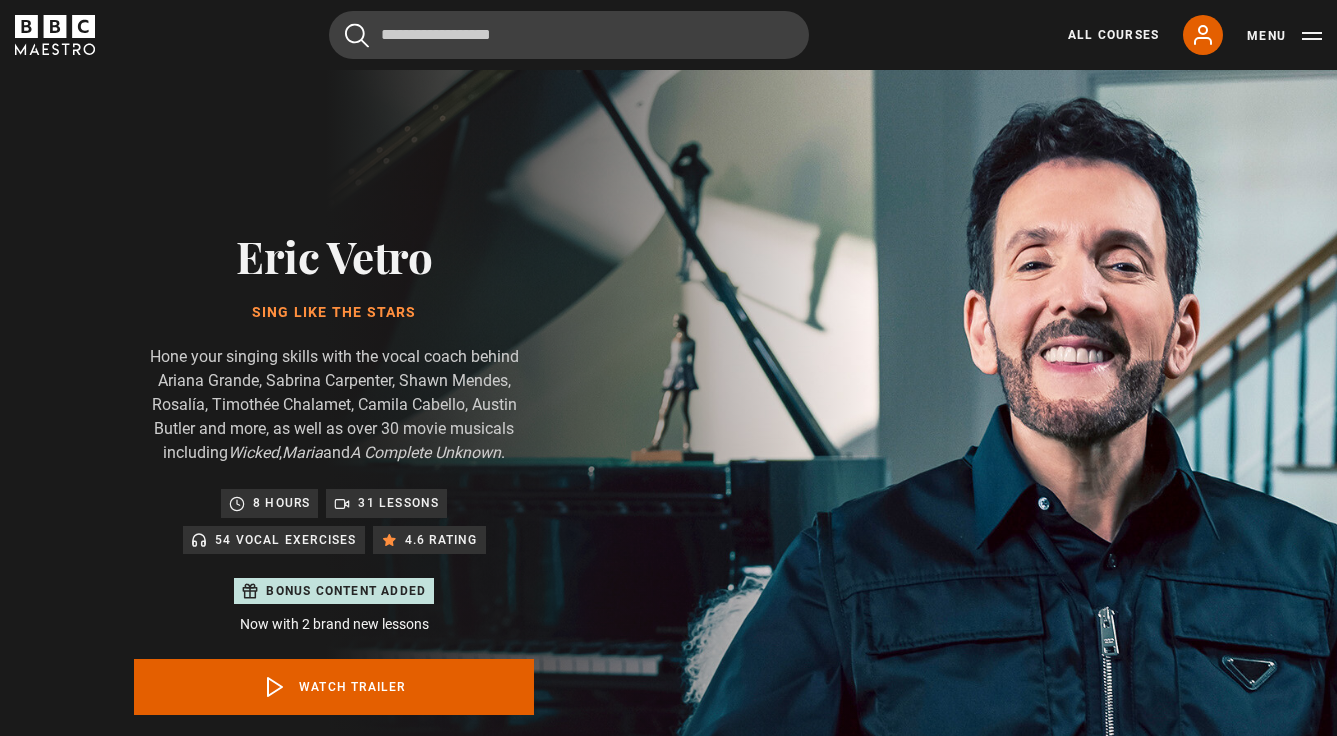 scroll, scrollTop: 63, scrollLeft: 0, axis: vertical 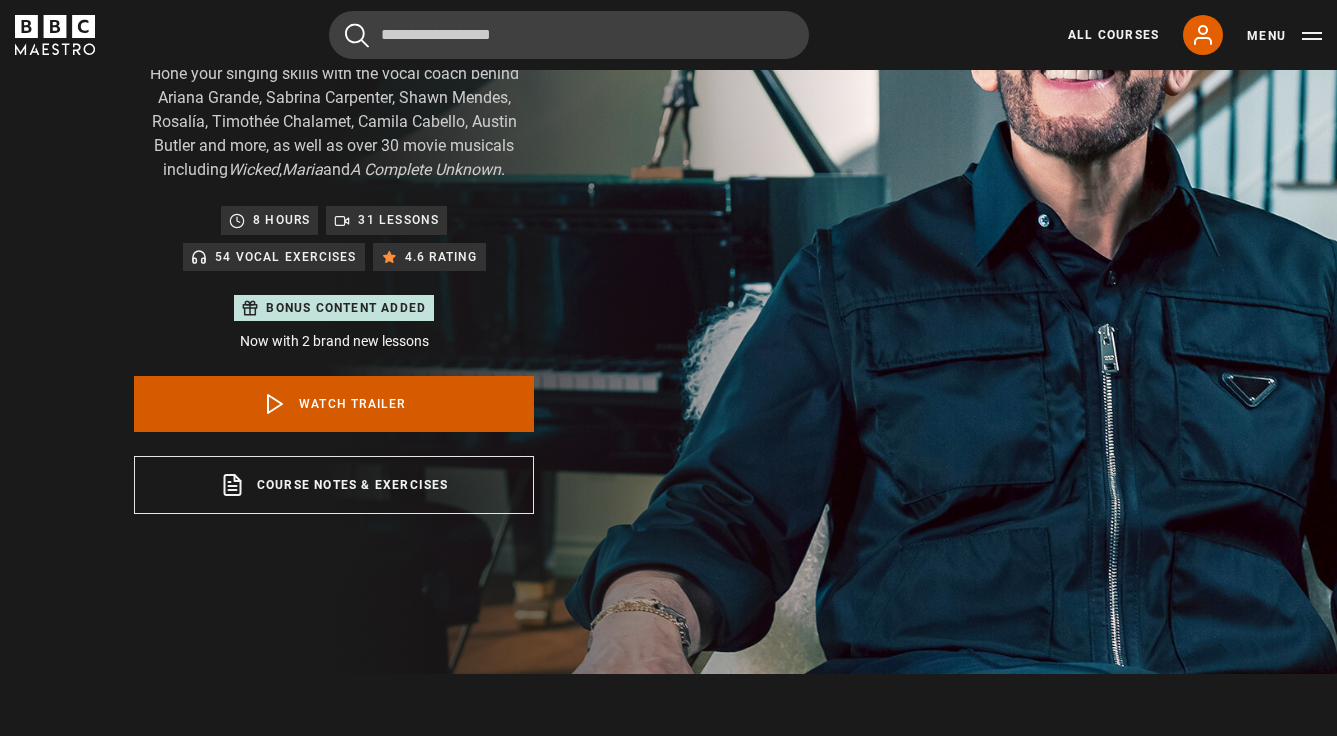 click on "Watch Trailer" at bounding box center [334, 404] 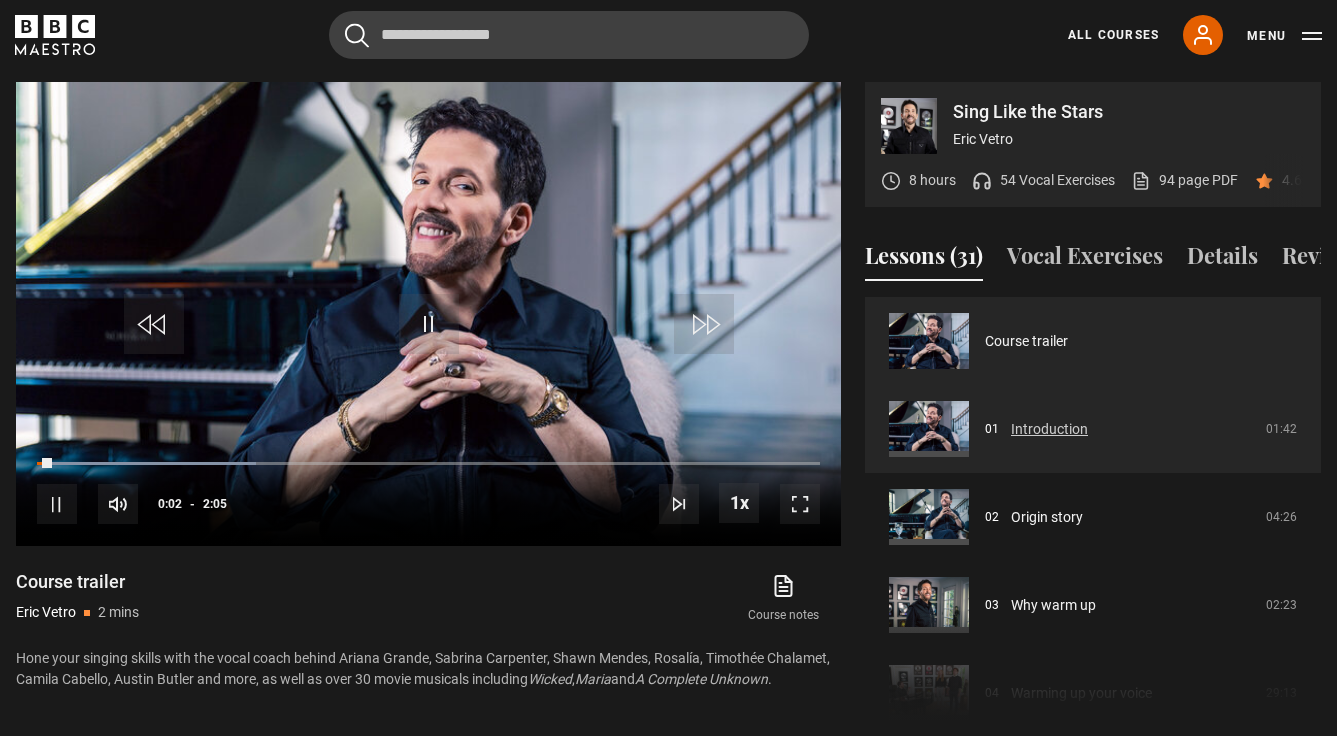 scroll, scrollTop: 951, scrollLeft: 0, axis: vertical 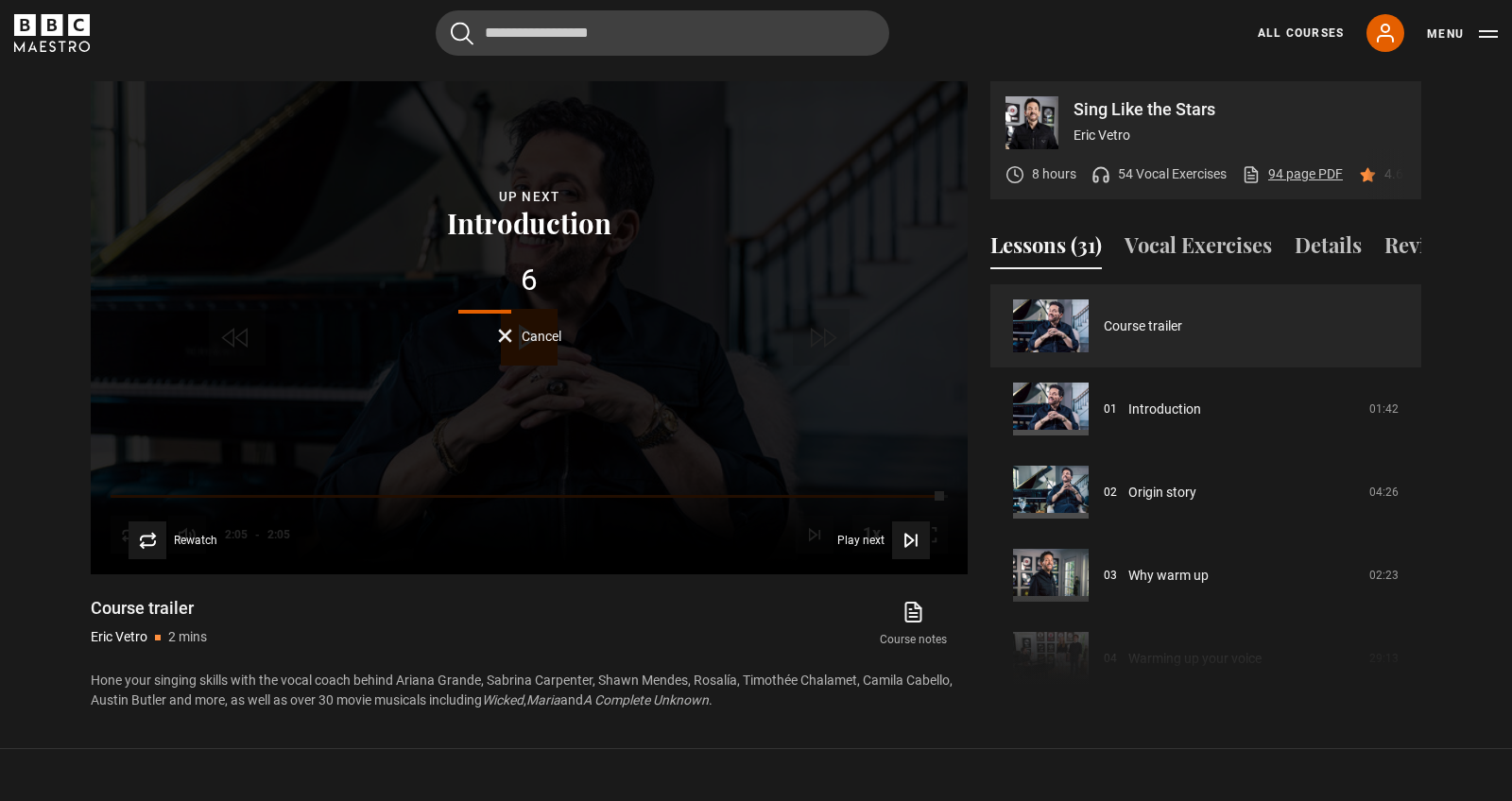 click on "94 page PDF
(opens in new tab)" at bounding box center (1292, 174) 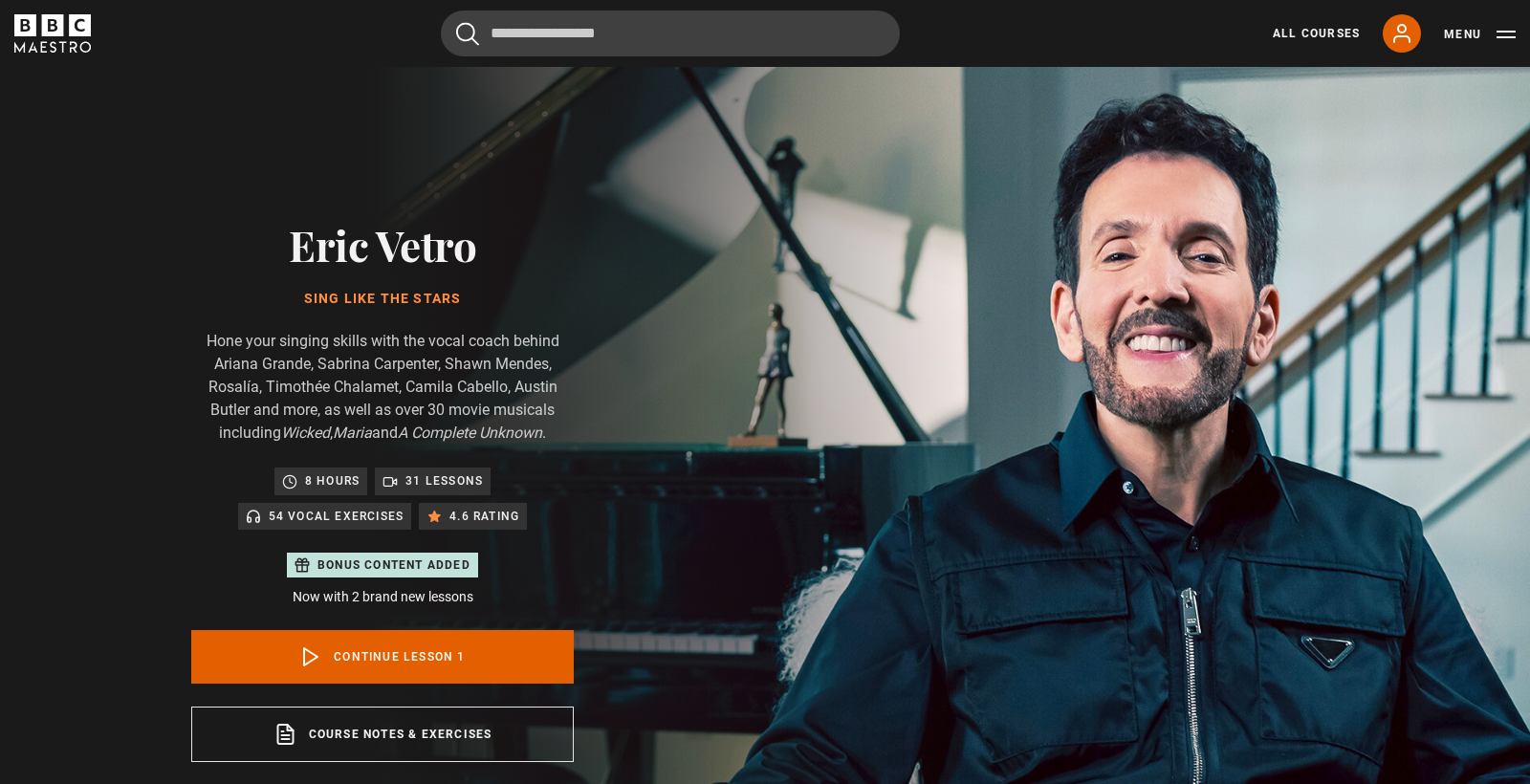 scroll, scrollTop: 913, scrollLeft: 0, axis: vertical 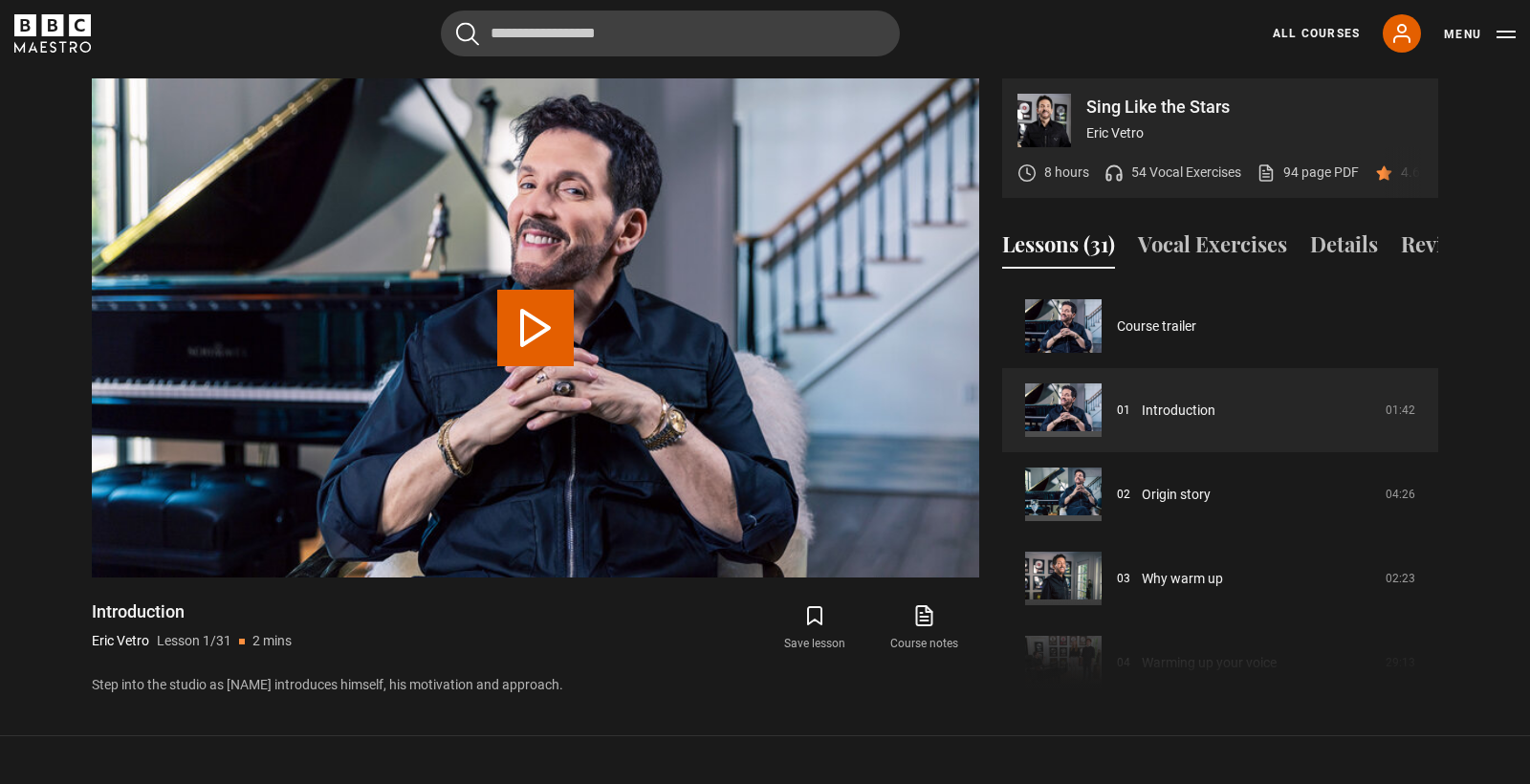 drag, startPoint x: 0, startPoint y: 0, endPoint x: 1508, endPoint y: 37, distance: 1508.4538 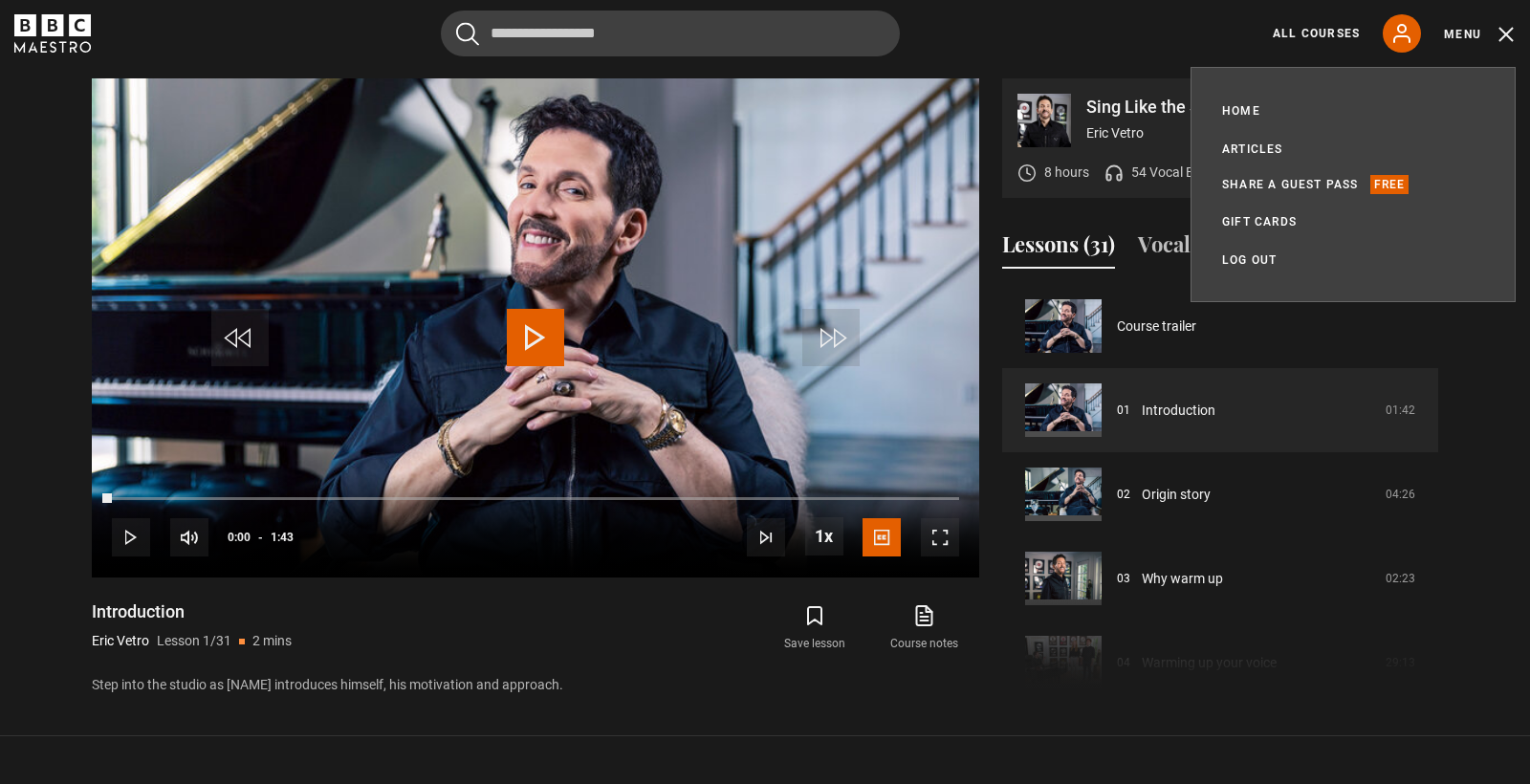 scroll, scrollTop: 916, scrollLeft: 0, axis: vertical 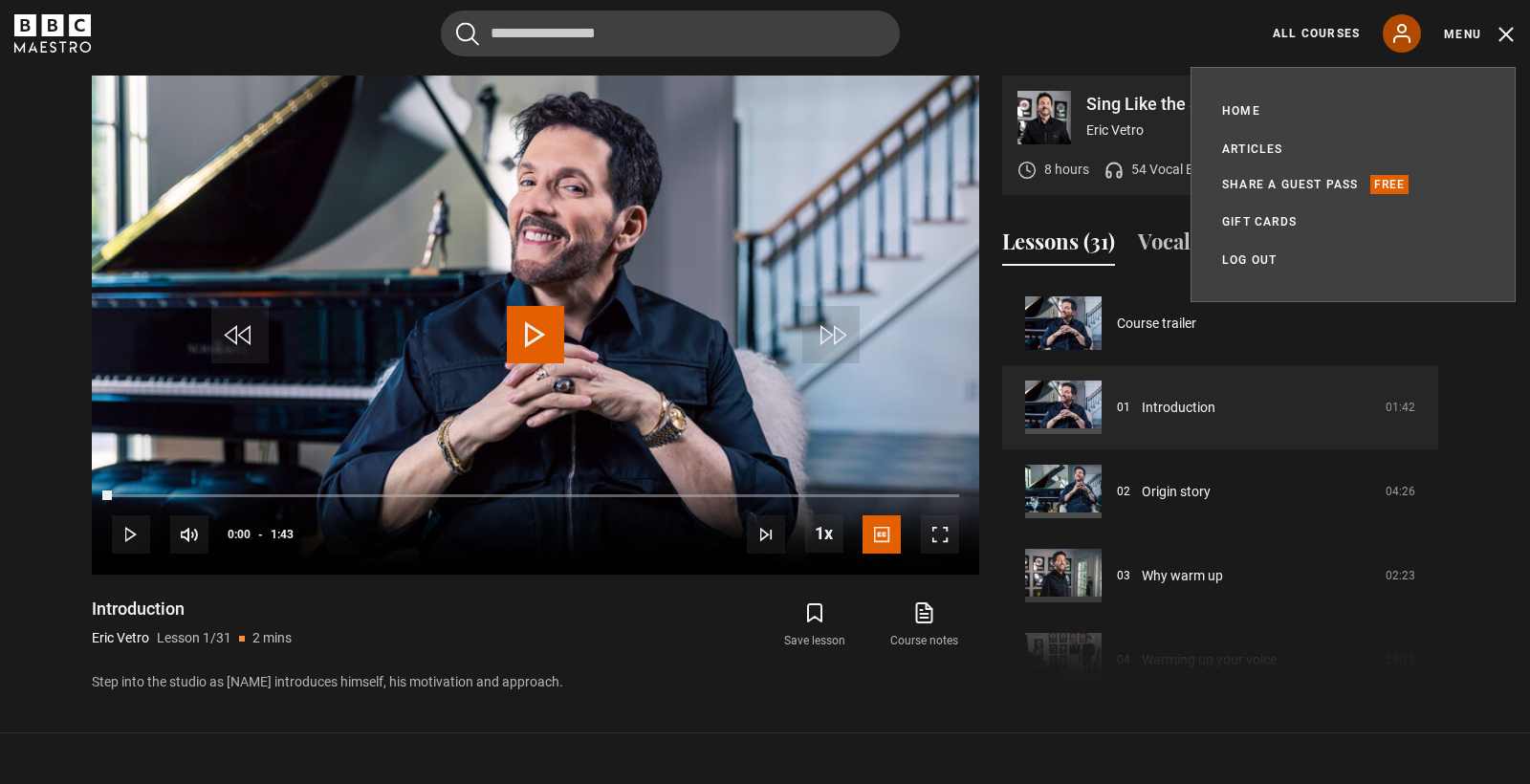 click 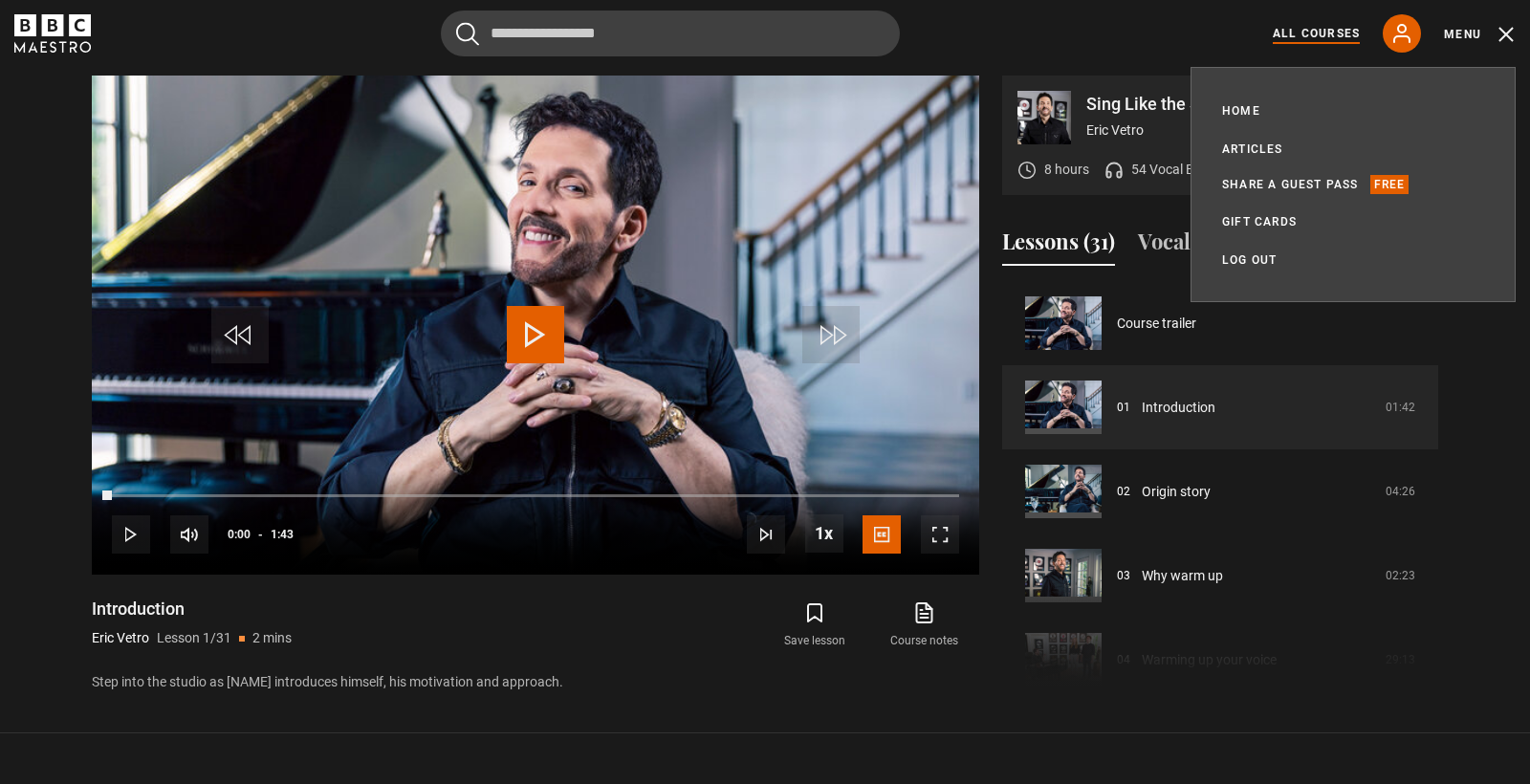 click on "All Courses" at bounding box center [1316, 33] 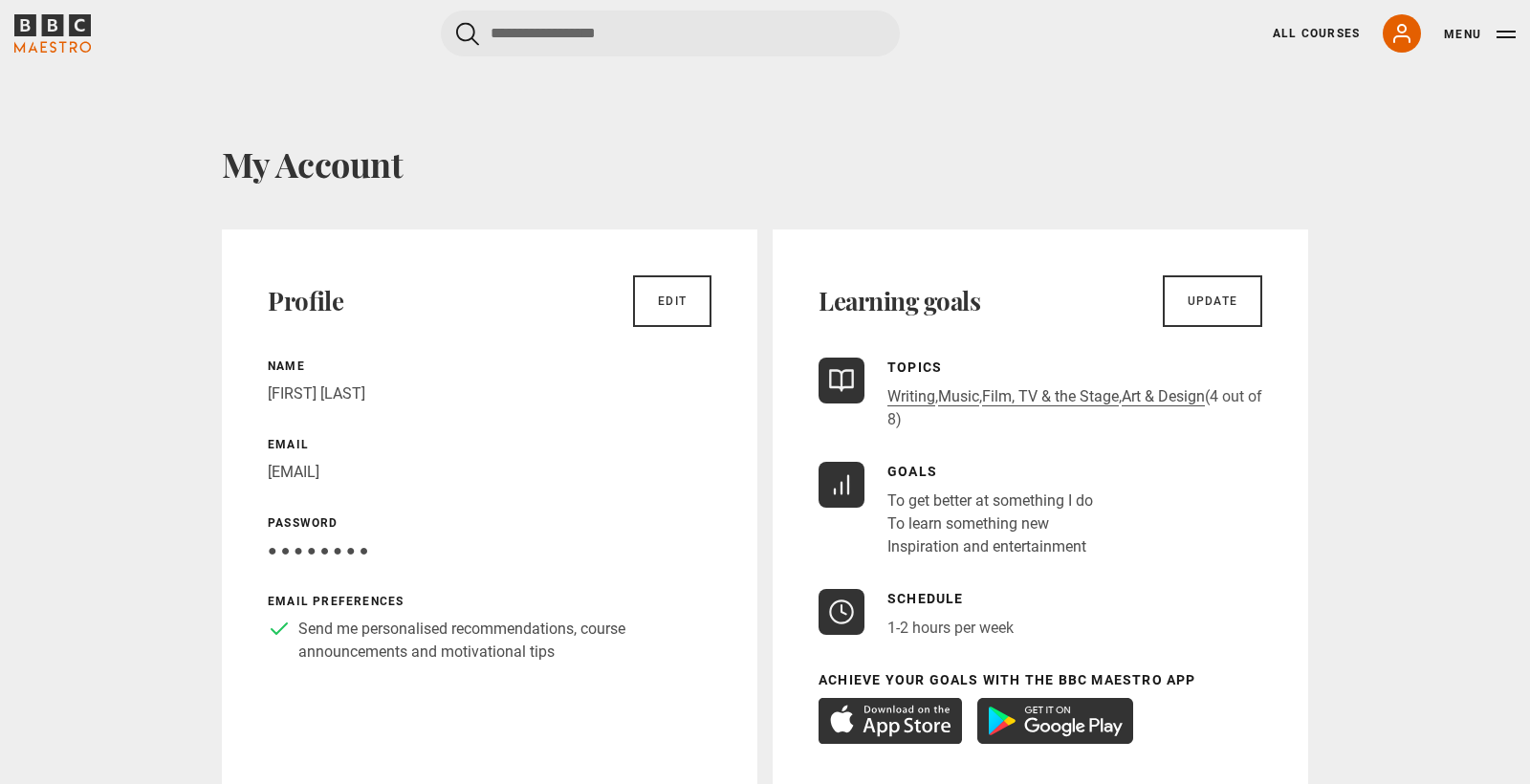 scroll, scrollTop: 1, scrollLeft: 0, axis: vertical 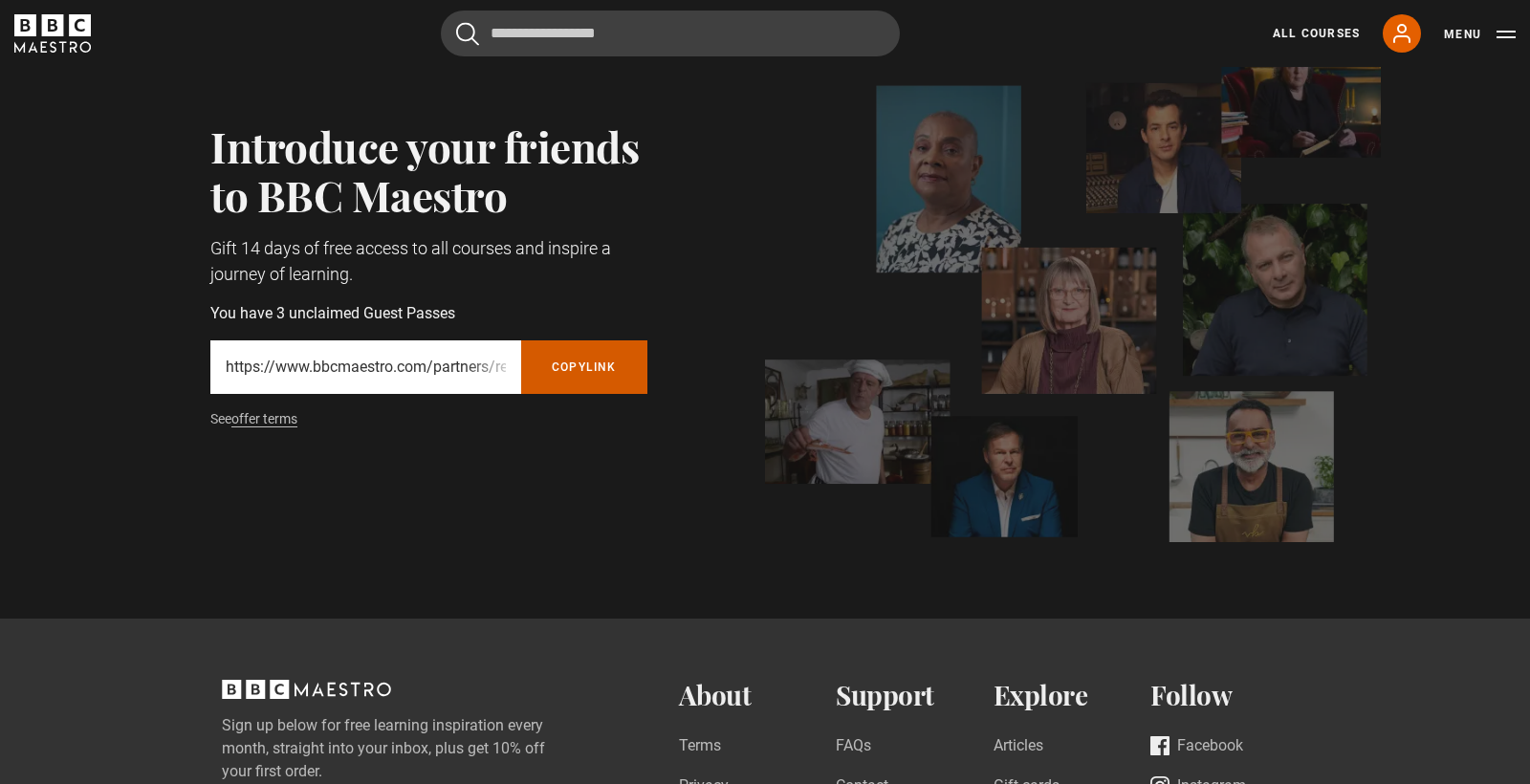 click on "Copy  referral  link" at bounding box center (584, 367) 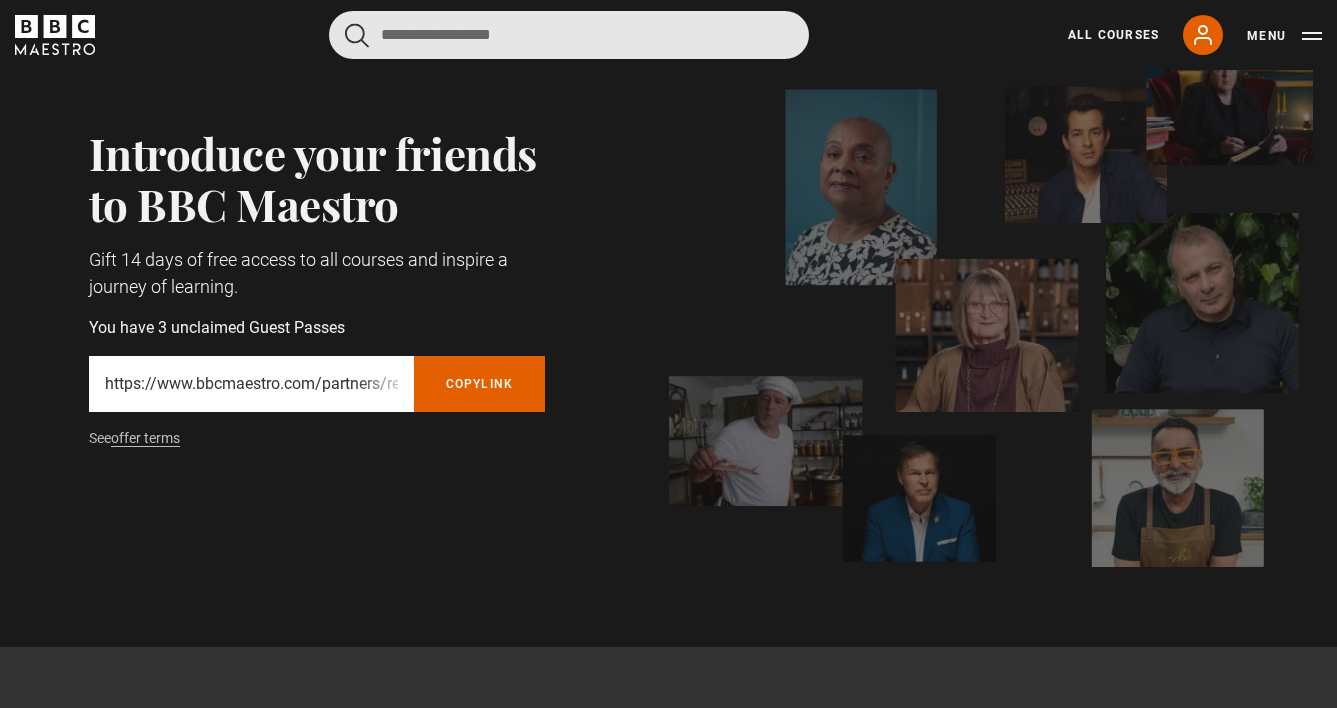 drag, startPoint x: 573, startPoint y: 37, endPoint x: 380, endPoint y: 30, distance: 193.1269 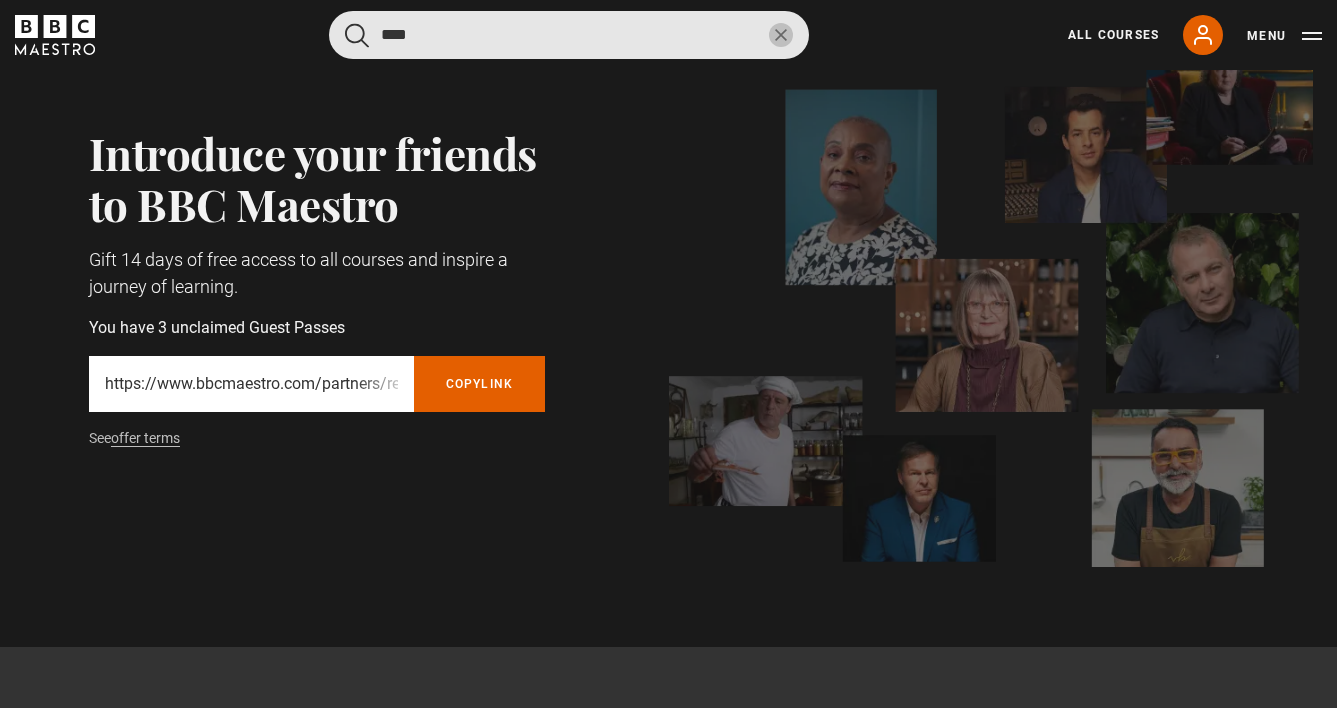click at bounding box center (357, 35) 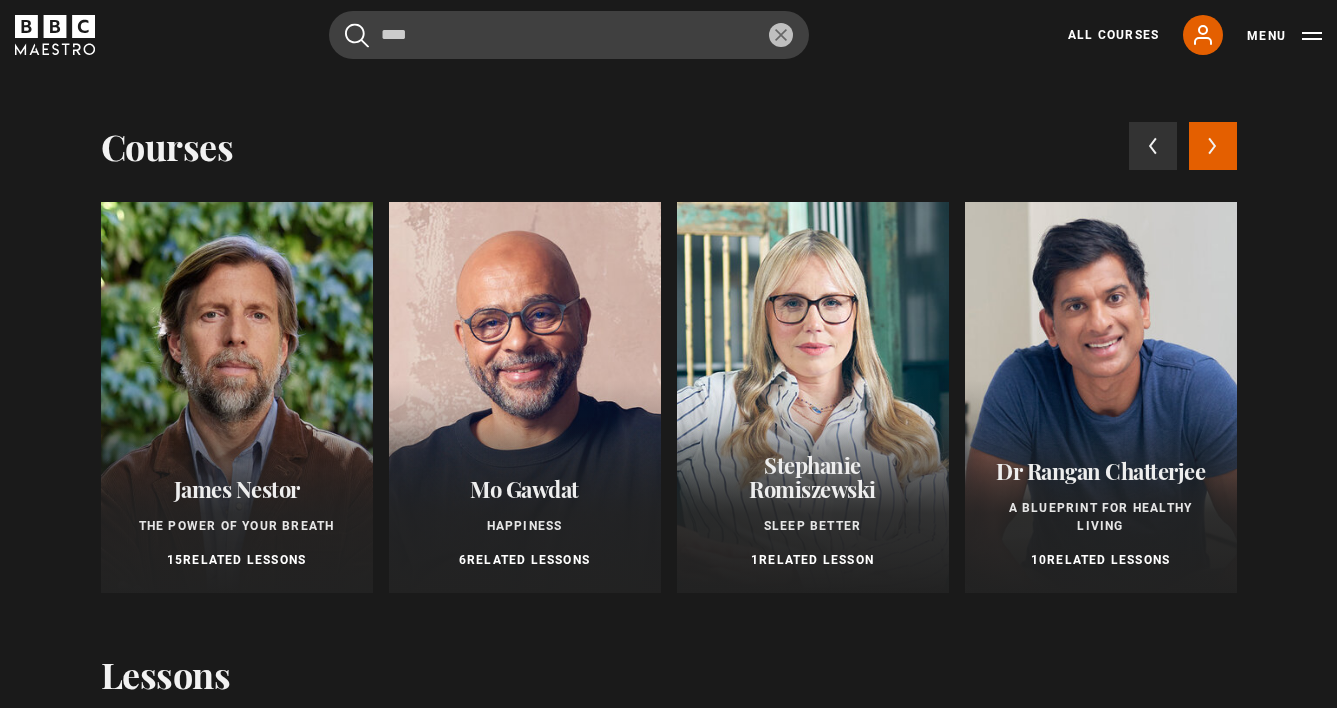 scroll, scrollTop: 0, scrollLeft: 0, axis: both 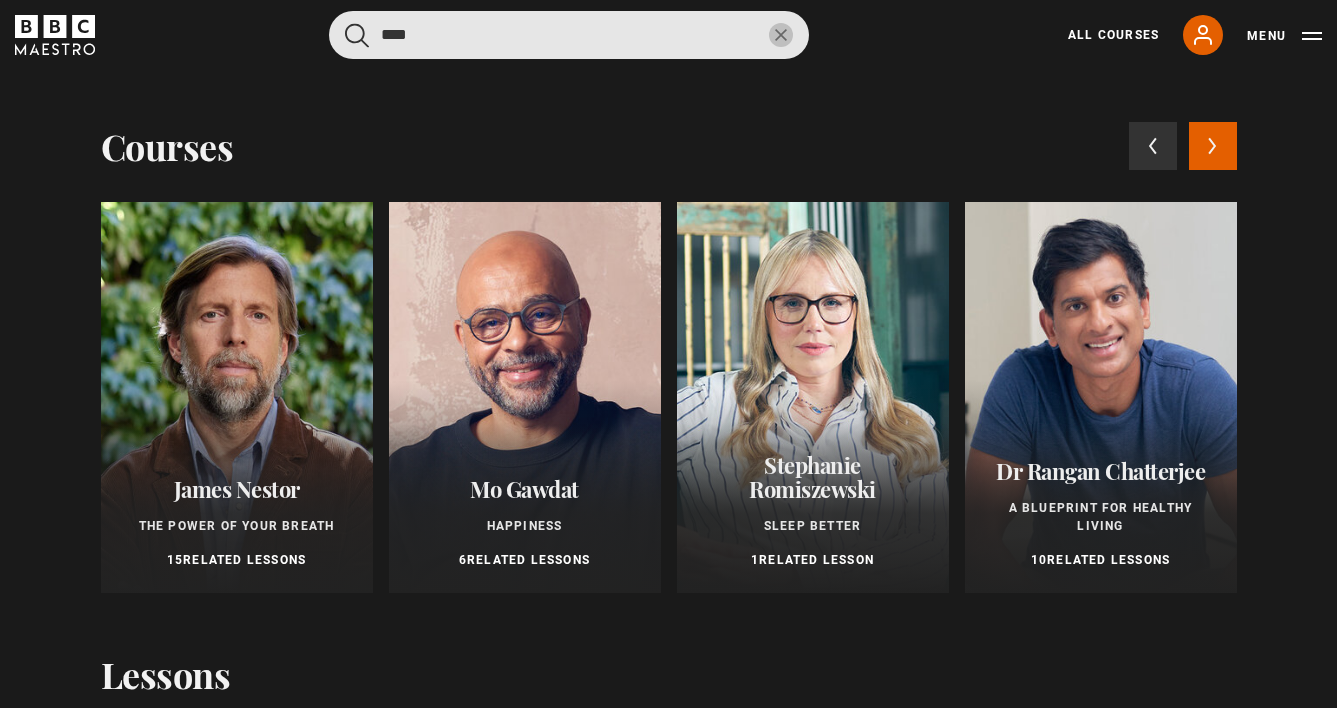 drag, startPoint x: 451, startPoint y: 37, endPoint x: 330, endPoint y: 37, distance: 121 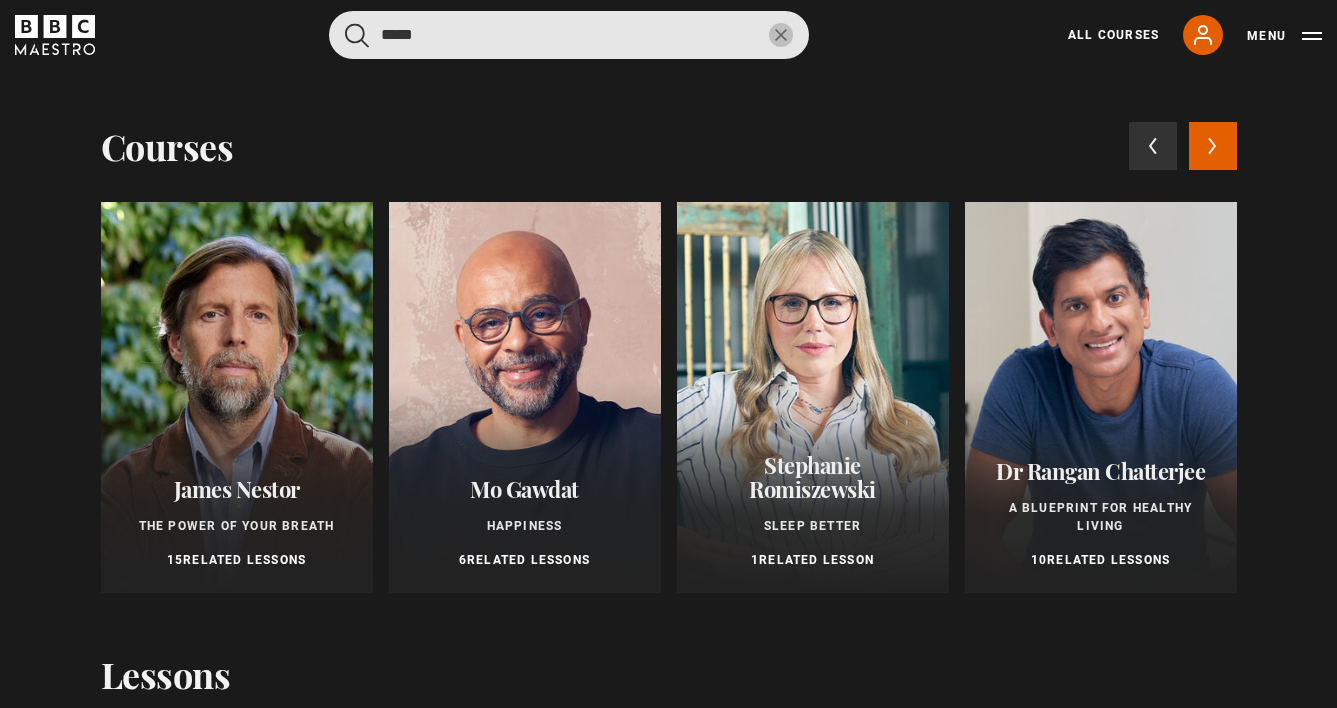 click at bounding box center (357, 35) 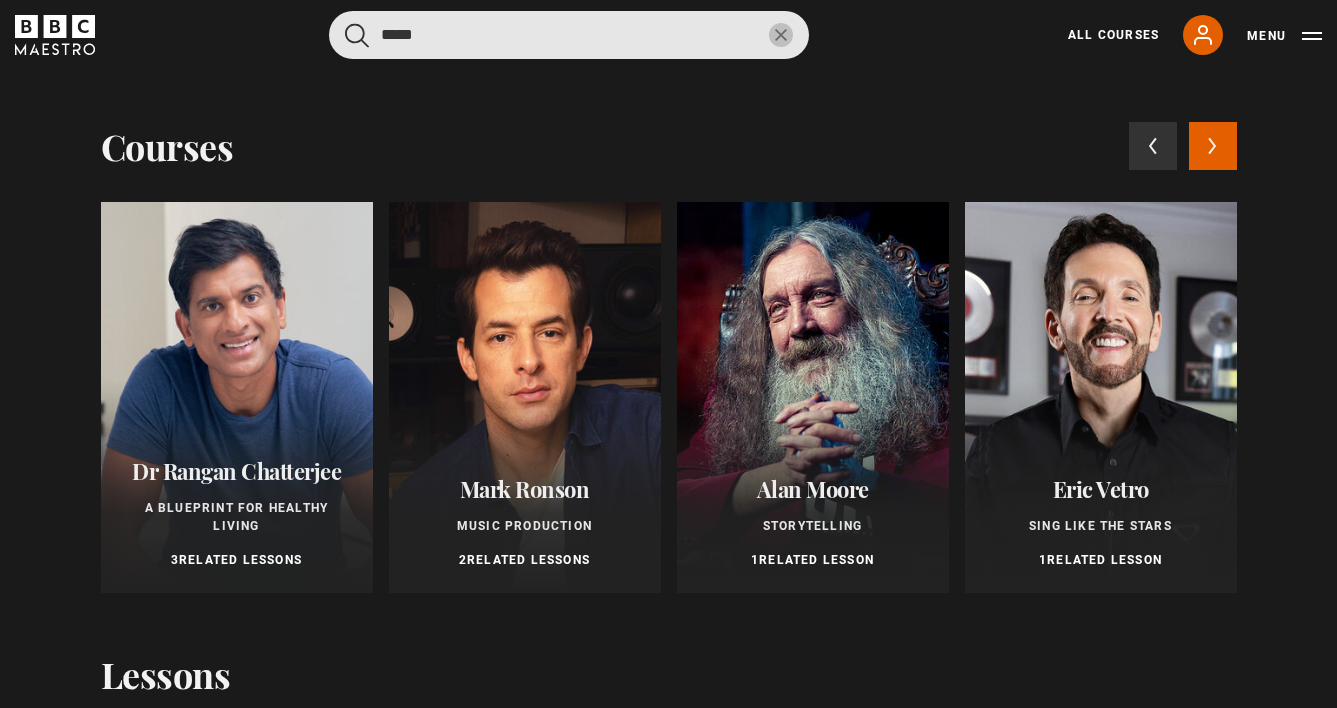 drag, startPoint x: 440, startPoint y: 30, endPoint x: 350, endPoint y: 26, distance: 90.088844 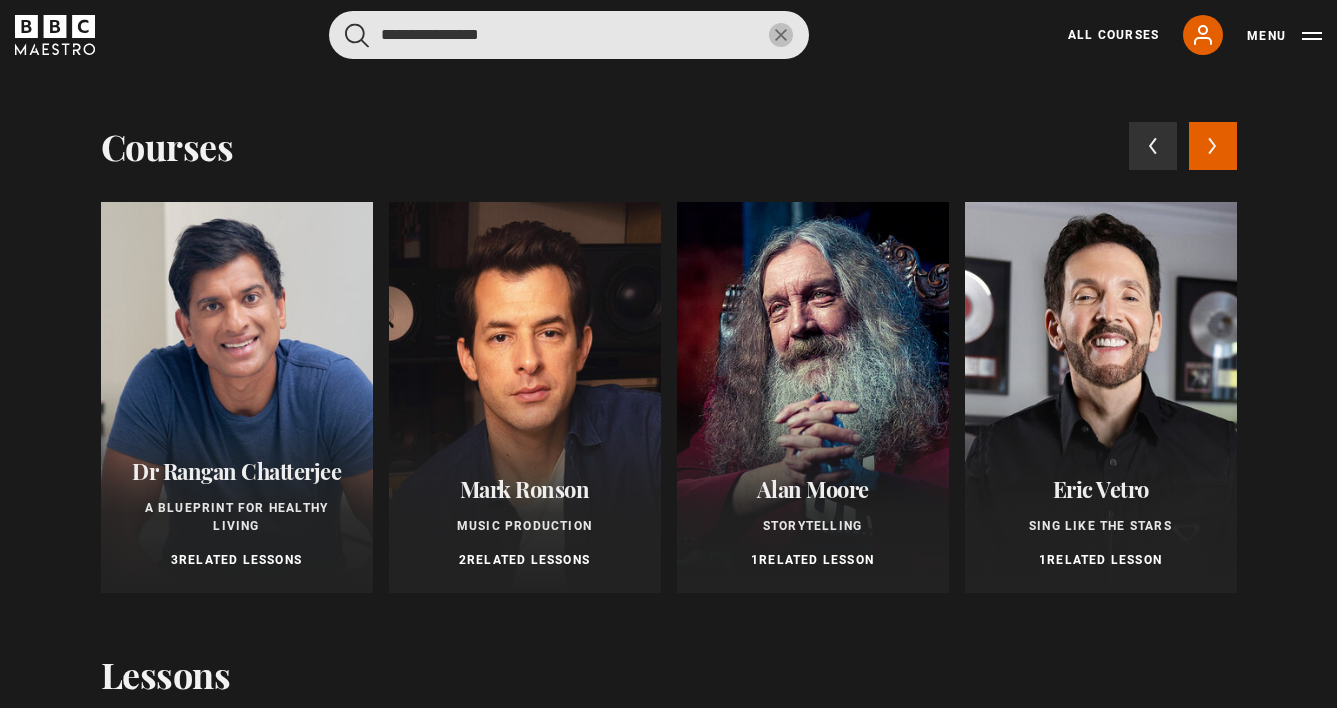 type on "**********" 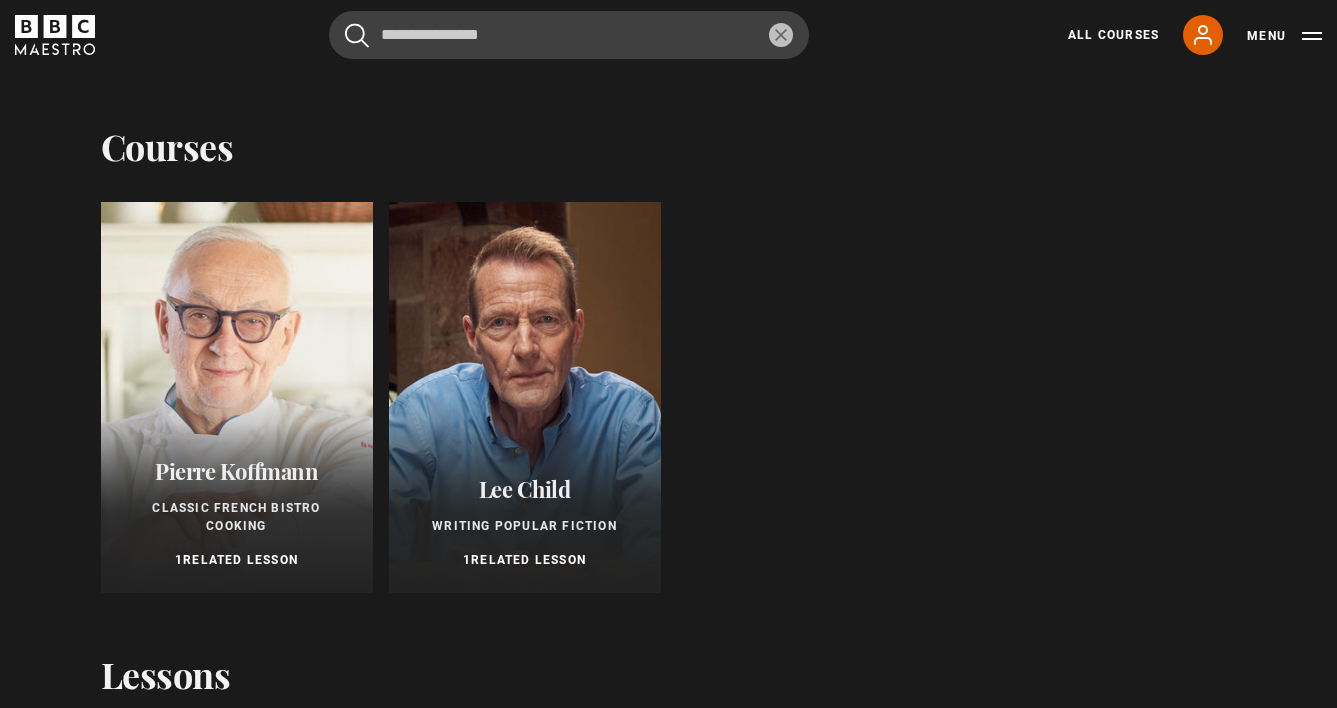 scroll, scrollTop: 0, scrollLeft: 0, axis: both 